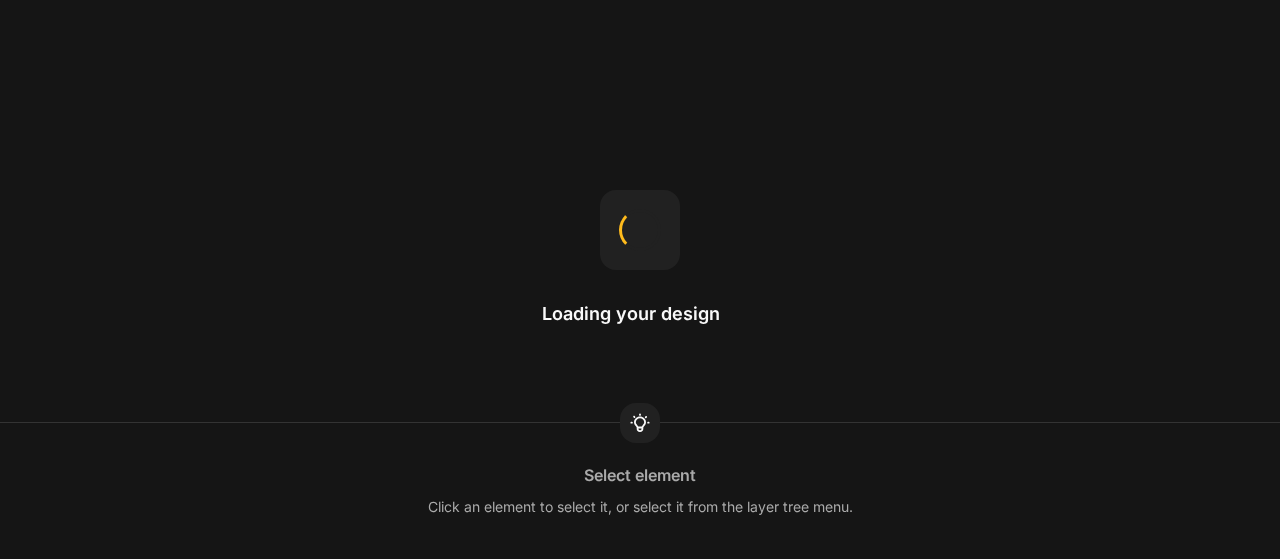 scroll, scrollTop: 0, scrollLeft: 0, axis: both 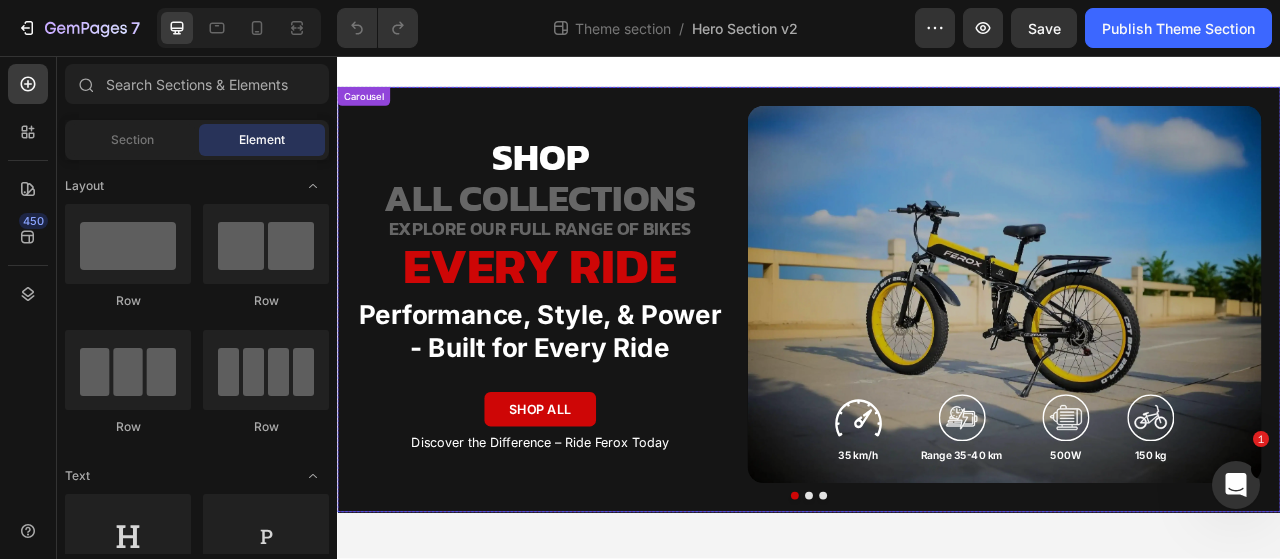 click at bounding box center [937, 616] 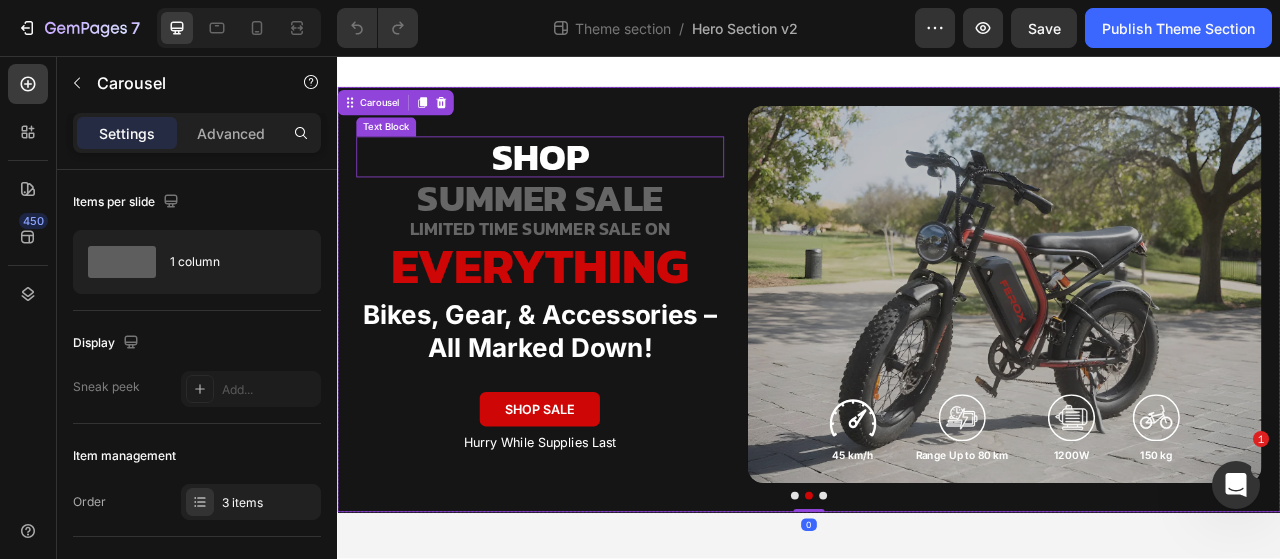 click on "shop" at bounding box center [595, 185] 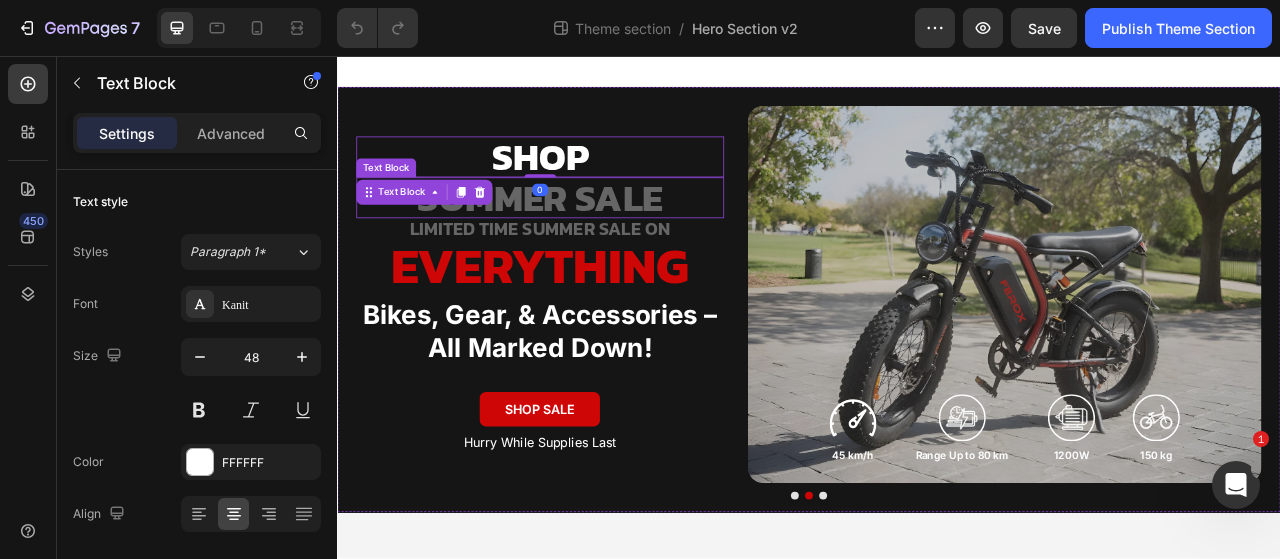 click on "summer sale" at bounding box center (595, 237) 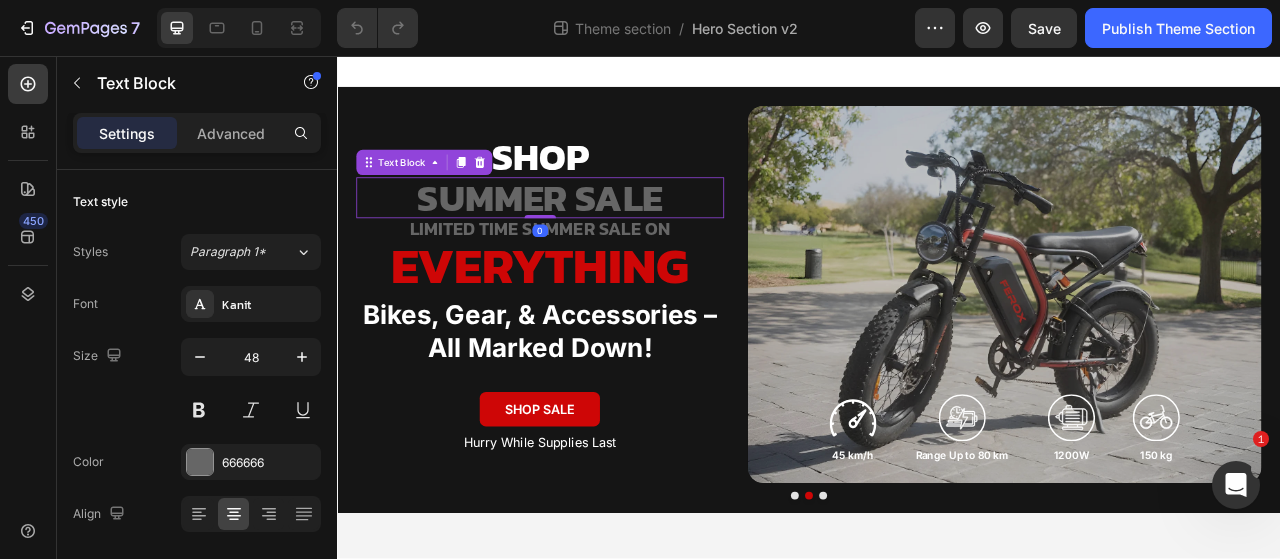 click on "summer sale" at bounding box center (595, 237) 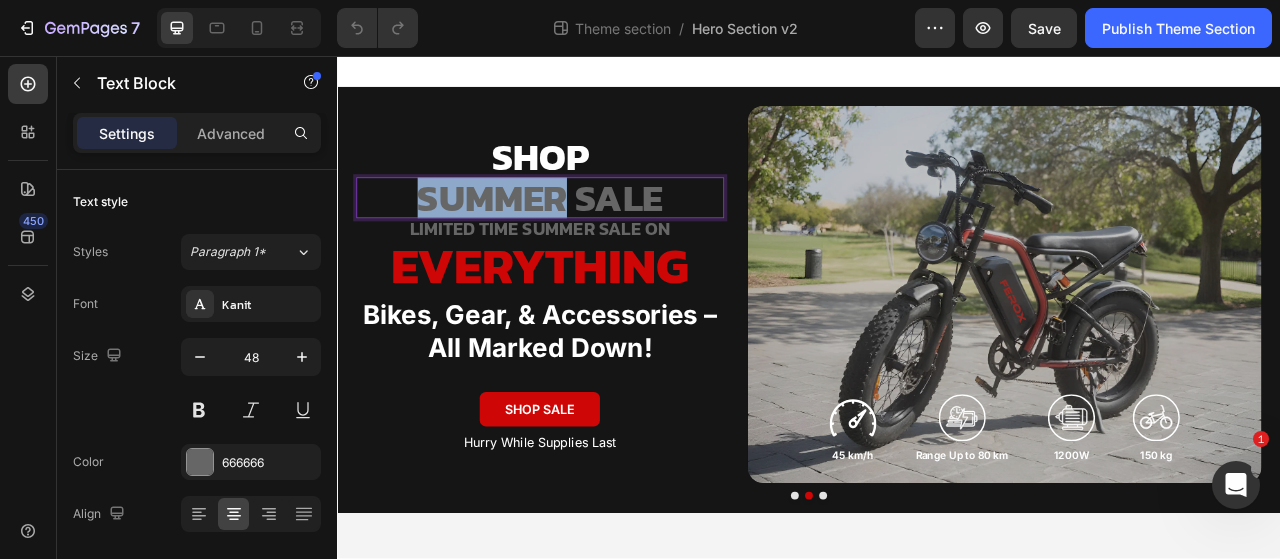 click on "summer sale" at bounding box center (595, 237) 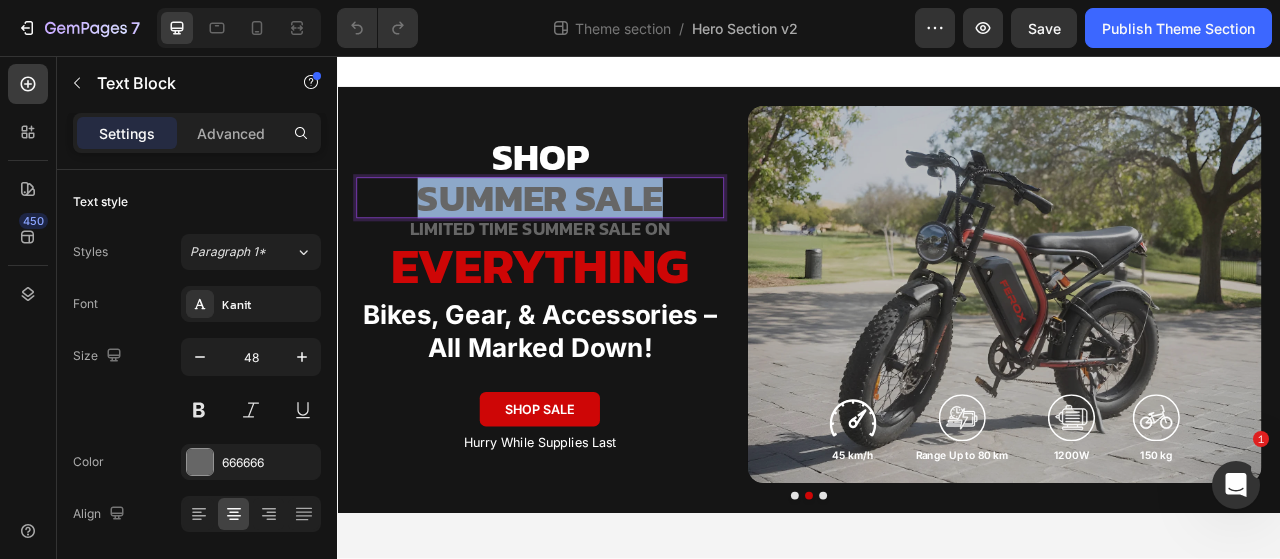 click on "summer sale" at bounding box center [595, 237] 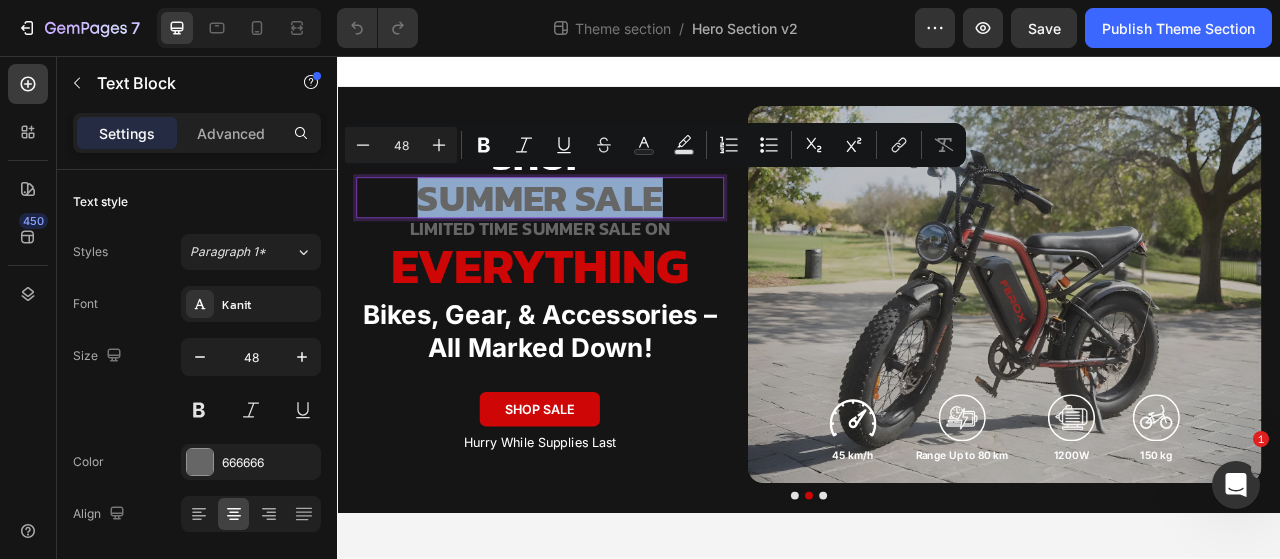 click on "summer sale" at bounding box center [595, 237] 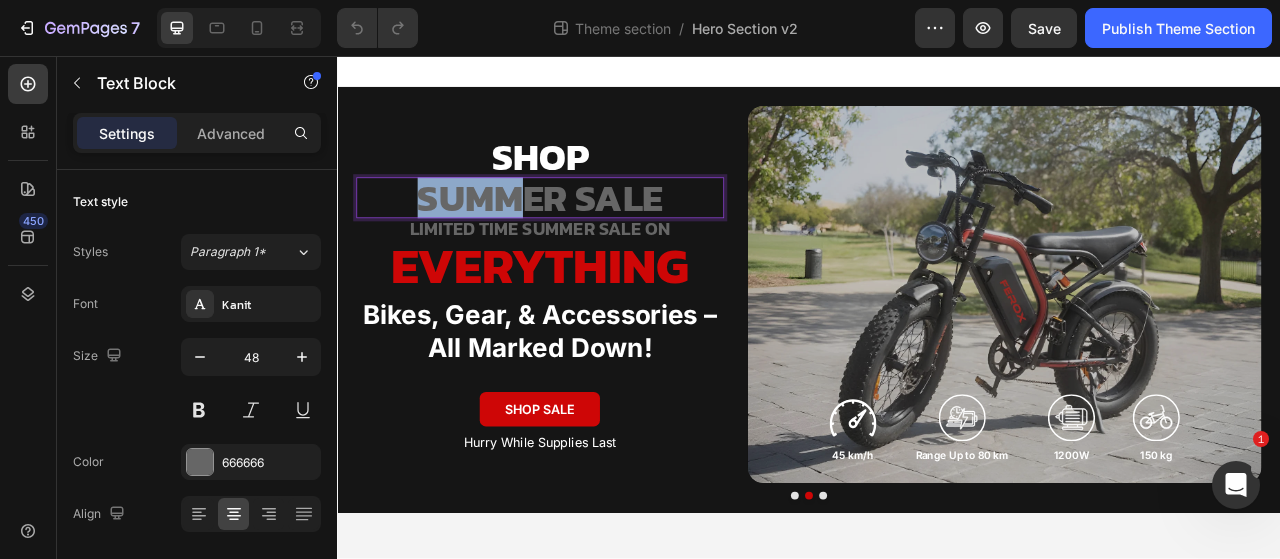 click on "summer sale" at bounding box center [595, 237] 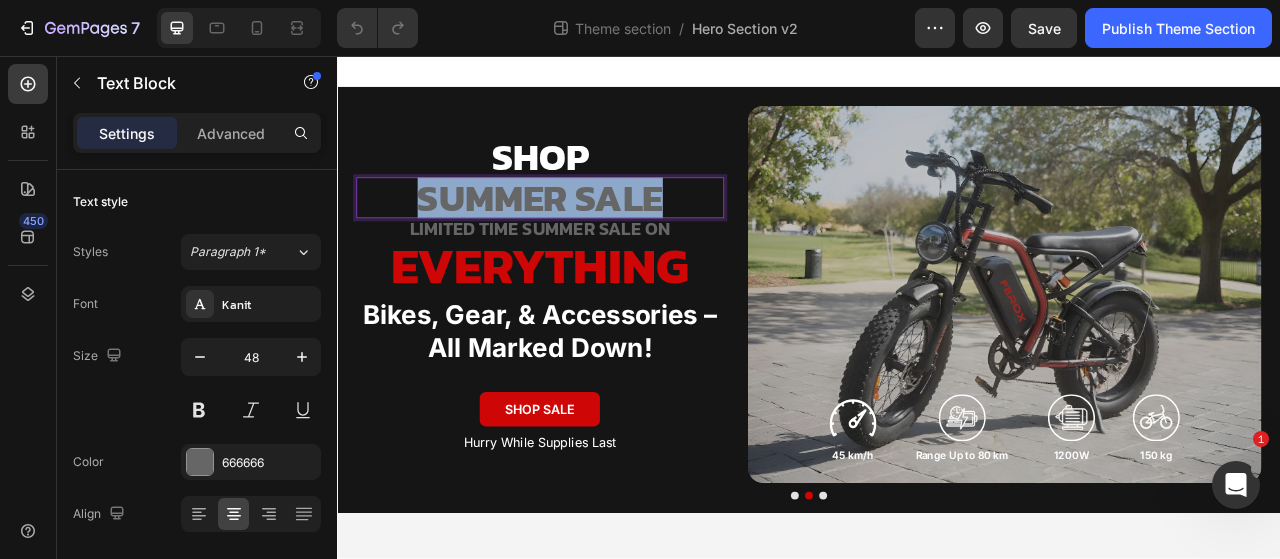 click on "summer sale" at bounding box center [595, 237] 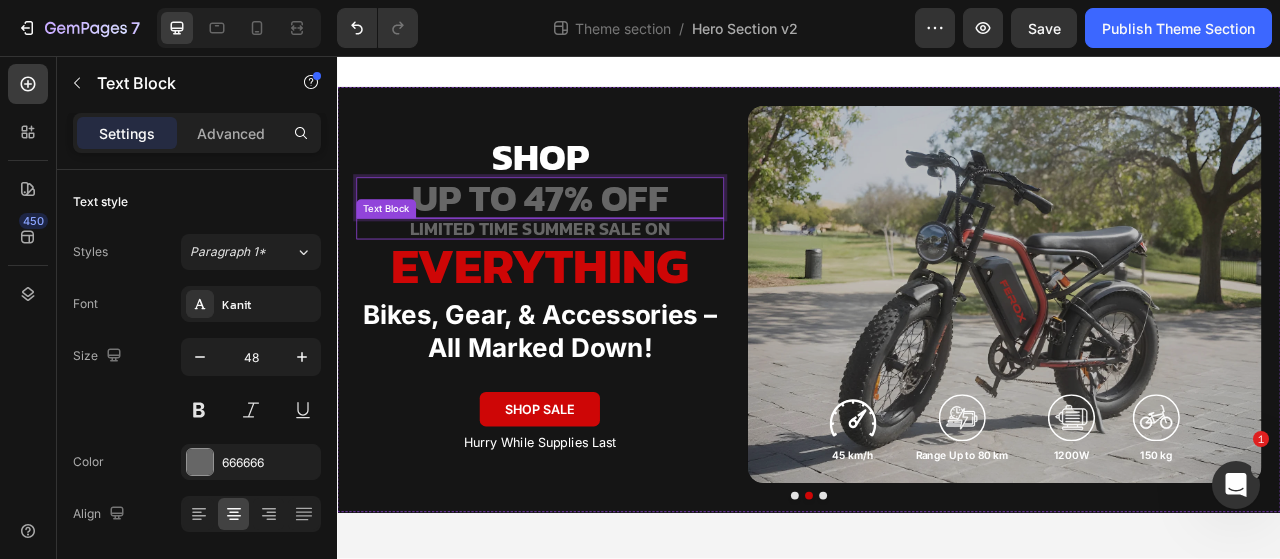 click on "limited time summer sale on" at bounding box center [595, 276] 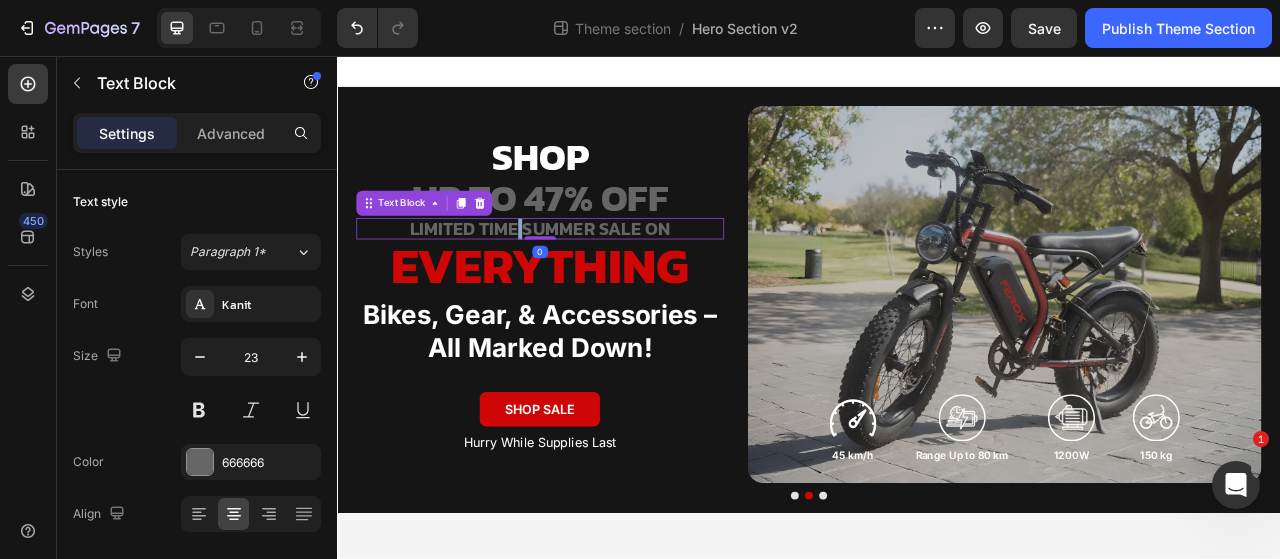 click on "limited time summer sale on" at bounding box center [595, 276] 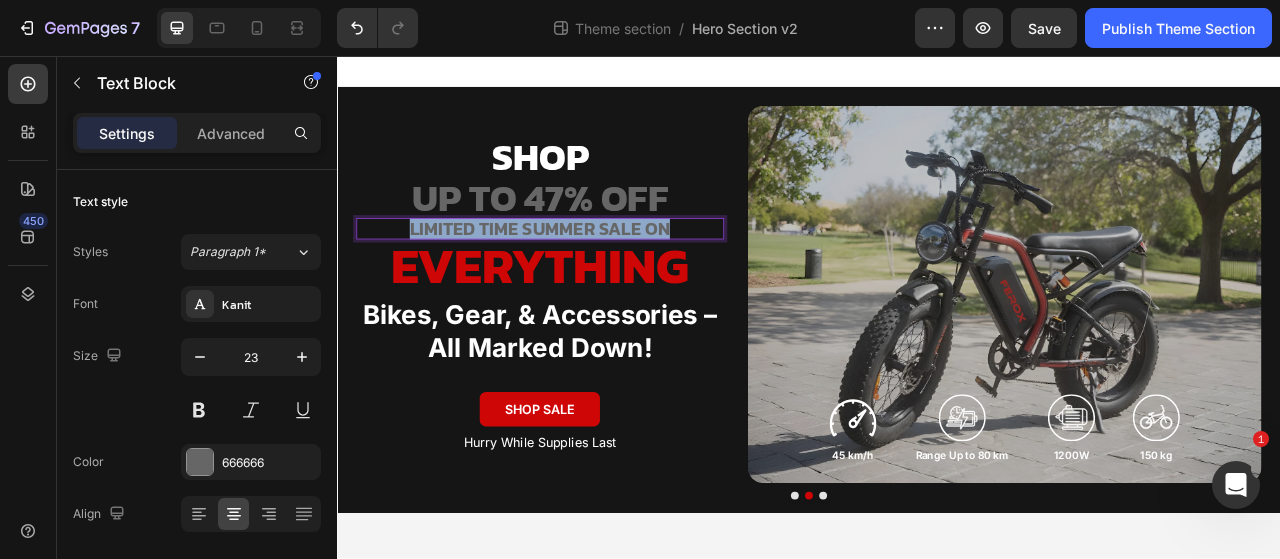 click on "limited time summer sale on" at bounding box center (595, 276) 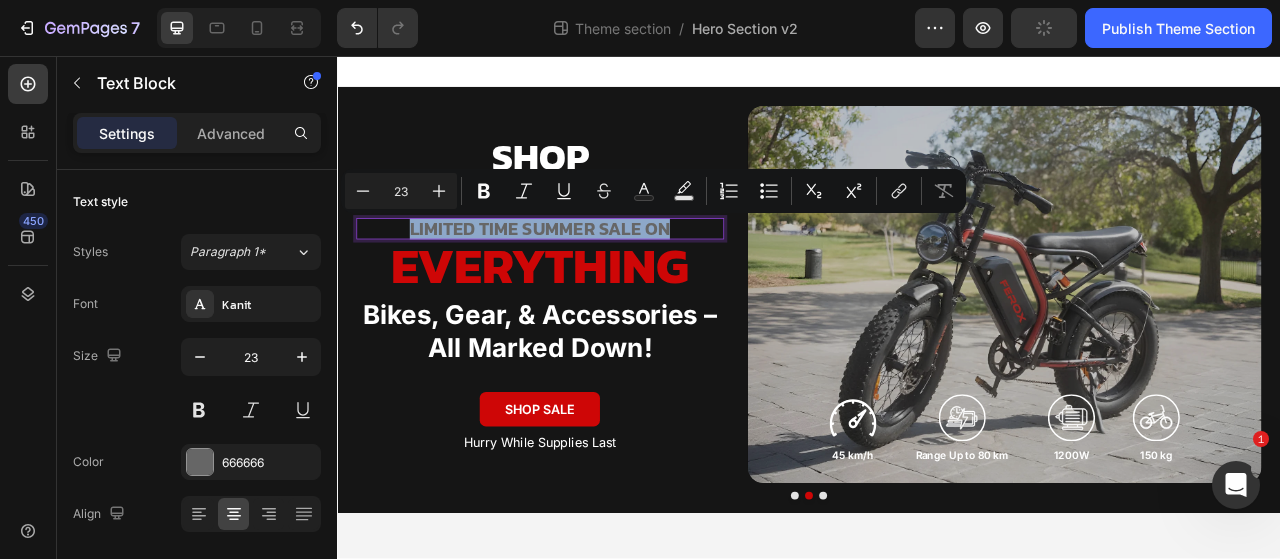 type on "15" 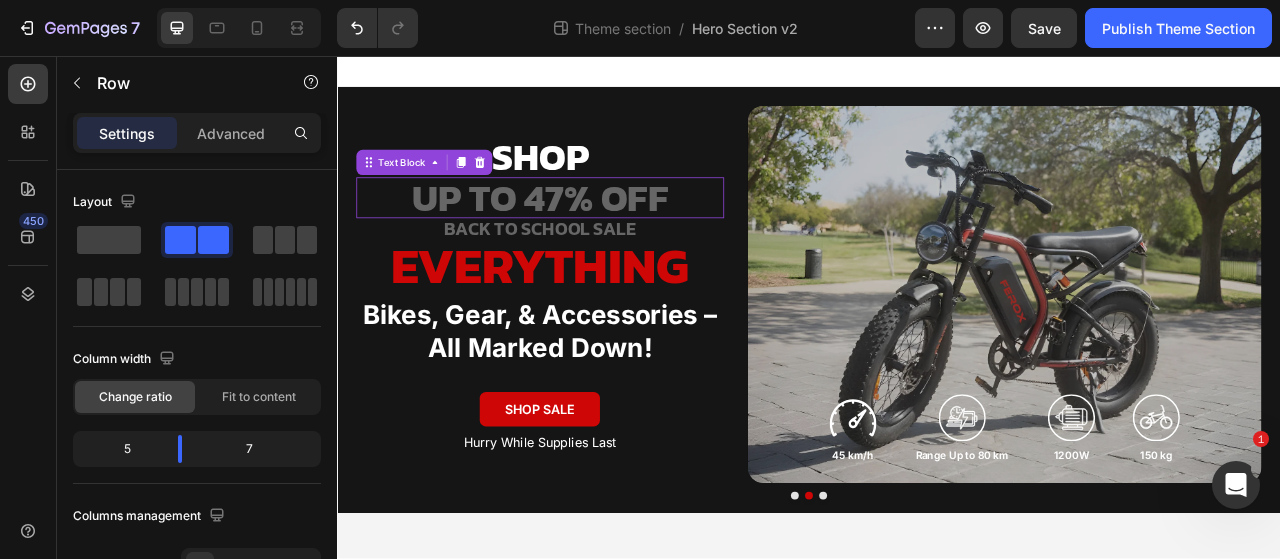 click on "up to 47% off" at bounding box center (595, 237) 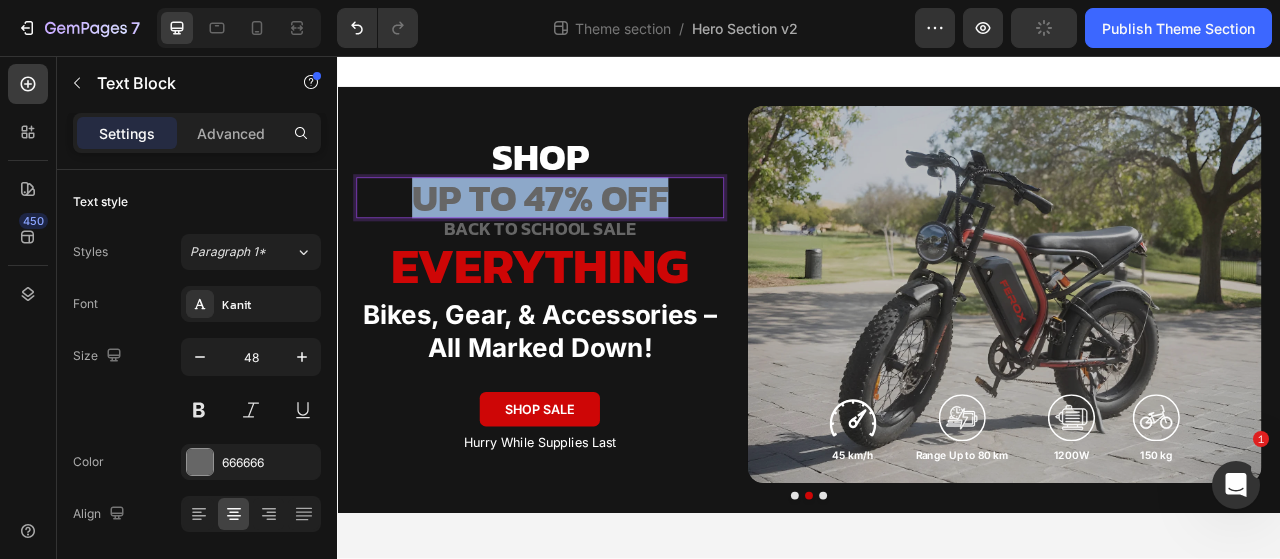 click on "up to 47% off" at bounding box center [595, 237] 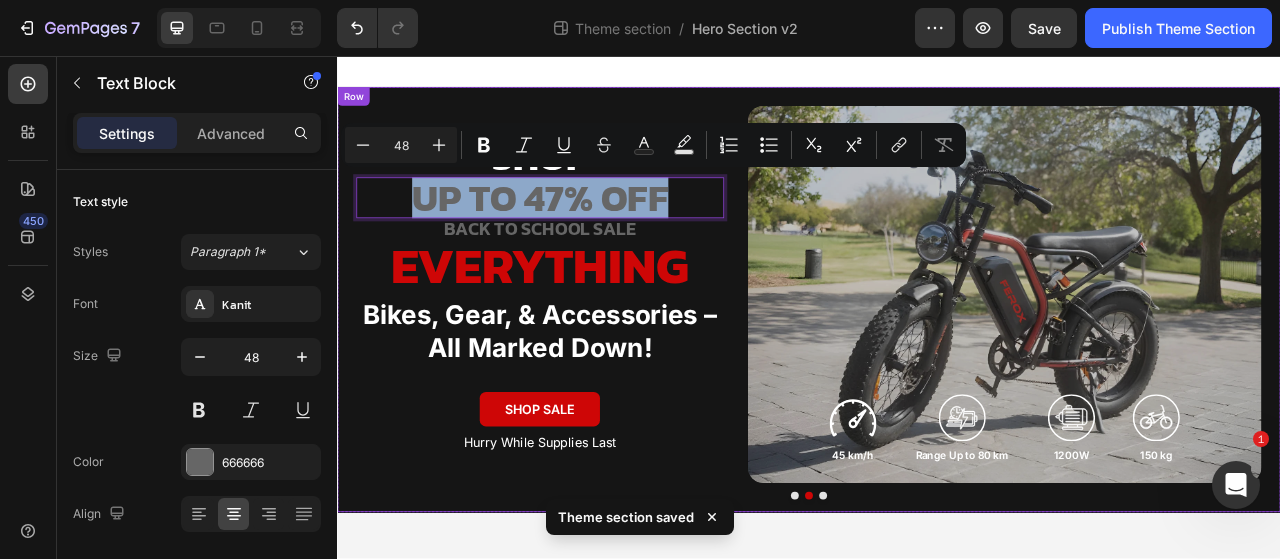 click on "shop Text Block up to 47% off Text Block   0 Back To School Sale Text Block everything Heading Bikes, Gear, & Accessories – All Marked Down! Text Block SHOP Sale Button Hurry While Supplies Last Text Block Image 45 km/h Text Block Image Range Up to 80 km  Text Block Image 1200W Text Block Image 150 kg Text Block Row Hero Banner Row" at bounding box center (937, 366) 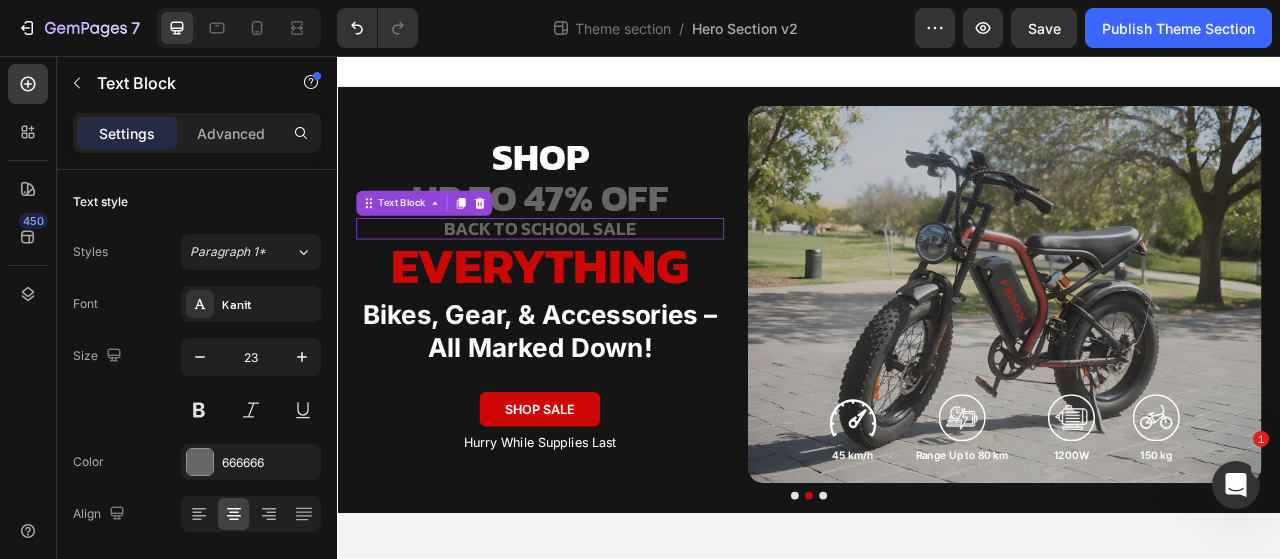 click on "Back To School Sale" at bounding box center [595, 276] 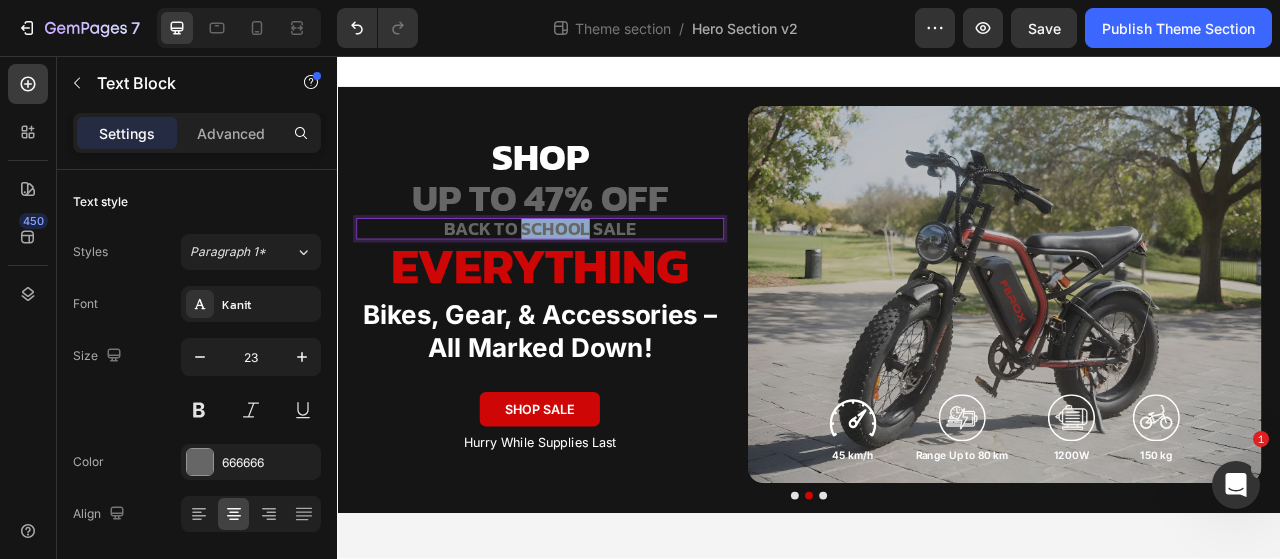click on "Back To School Sale" at bounding box center [595, 276] 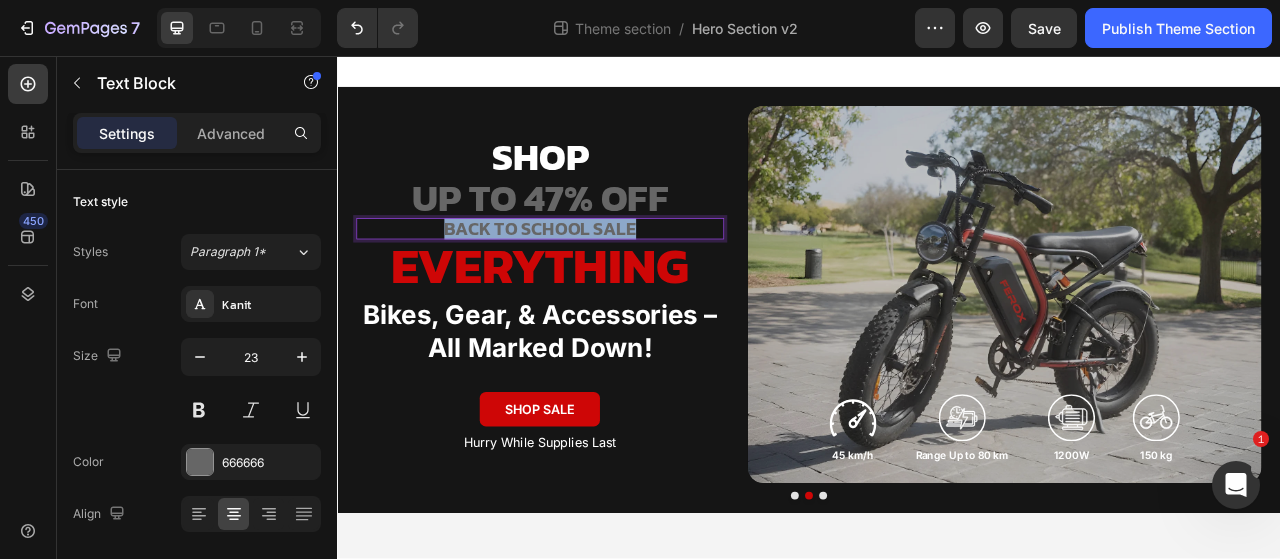 click on "Back To School Sale" at bounding box center [595, 276] 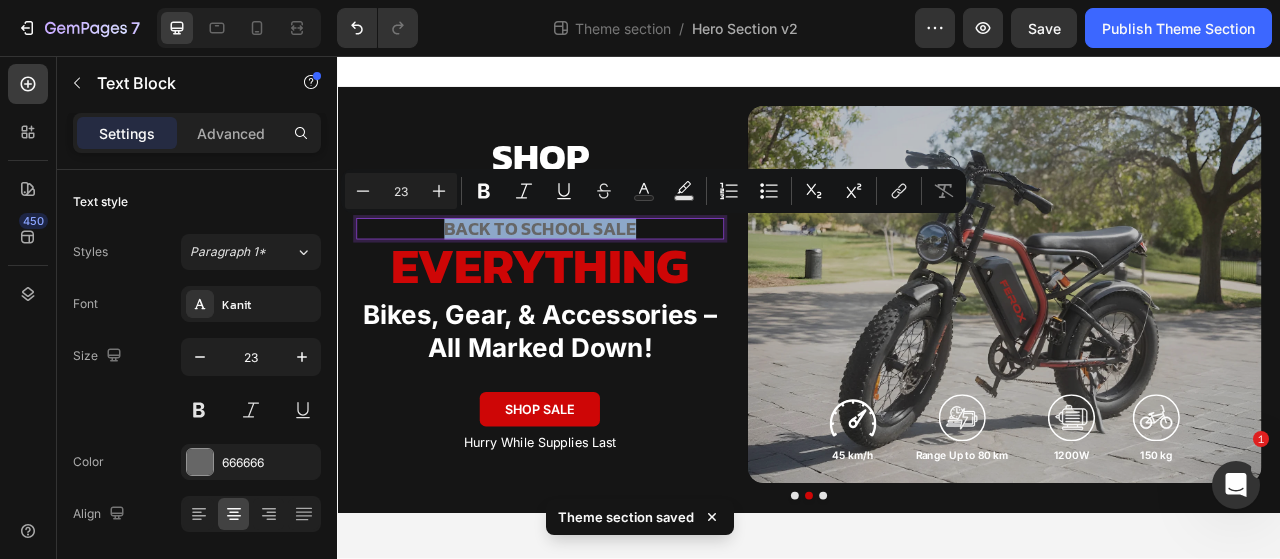 click on "Back To School Sale" at bounding box center (595, 276) 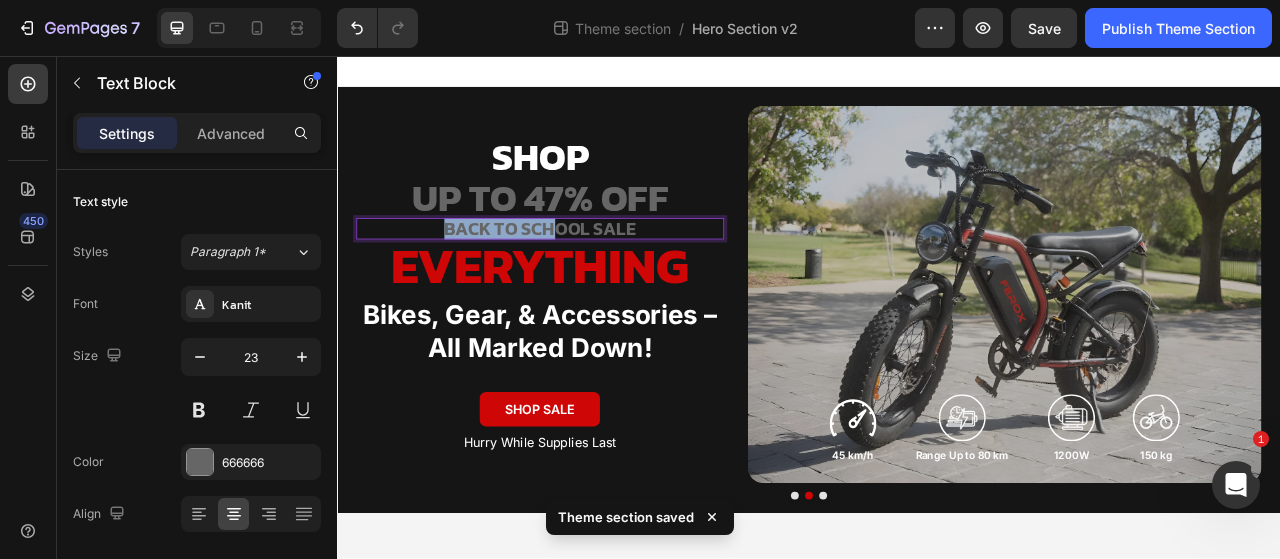 click on "Back To School Sale" at bounding box center (595, 276) 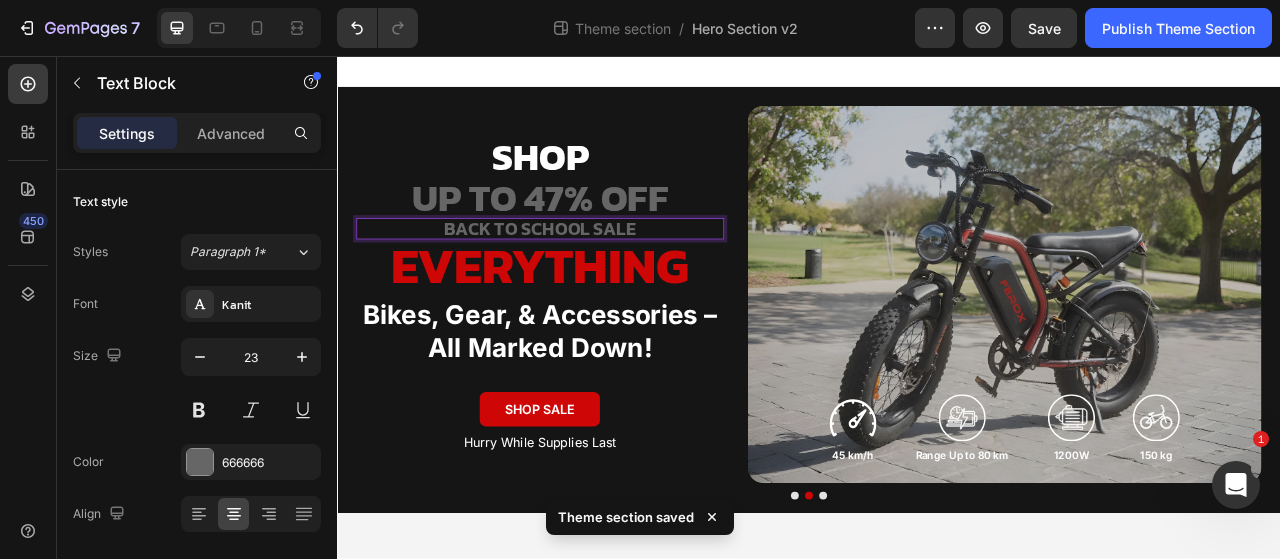 click on "Back To School Sale" at bounding box center (595, 276) 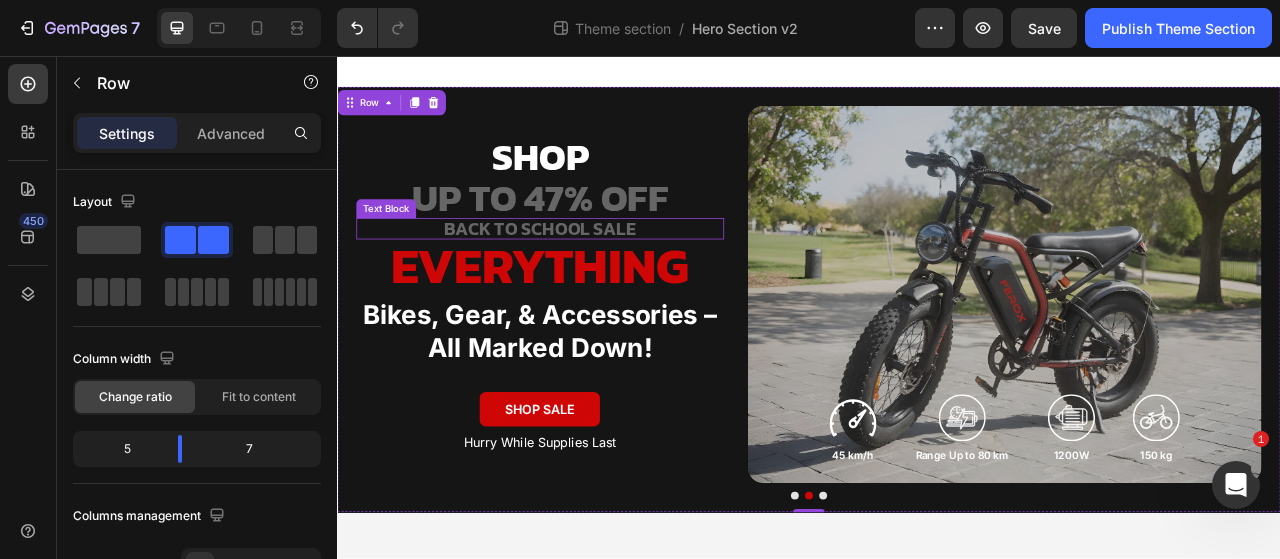 click on "Back To School Sale" at bounding box center (595, 276) 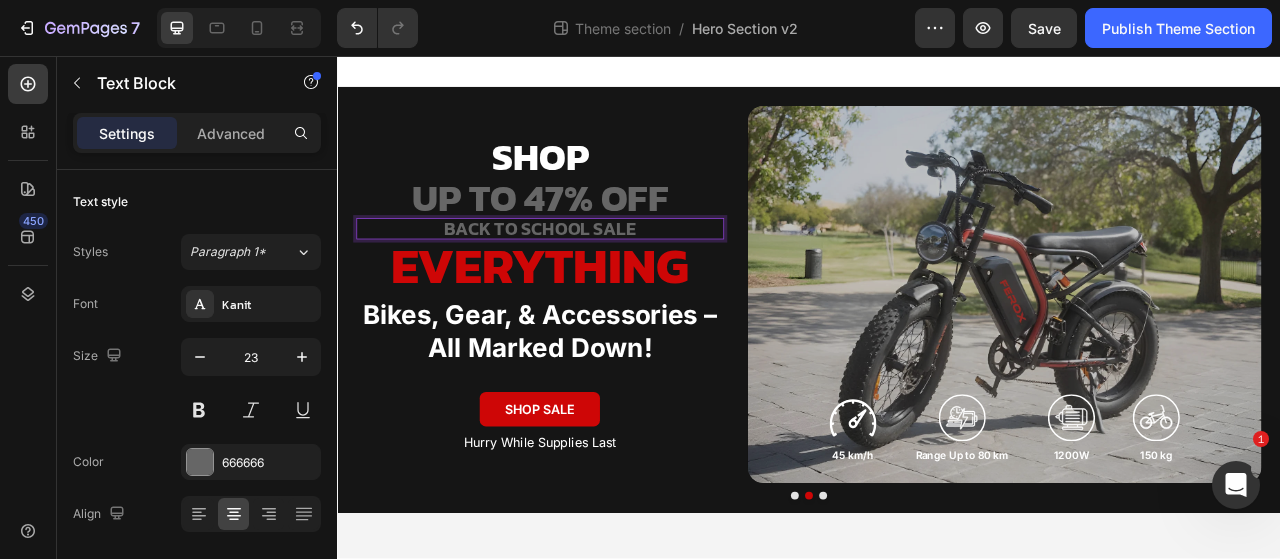 click on "Back To School Sale" at bounding box center [595, 276] 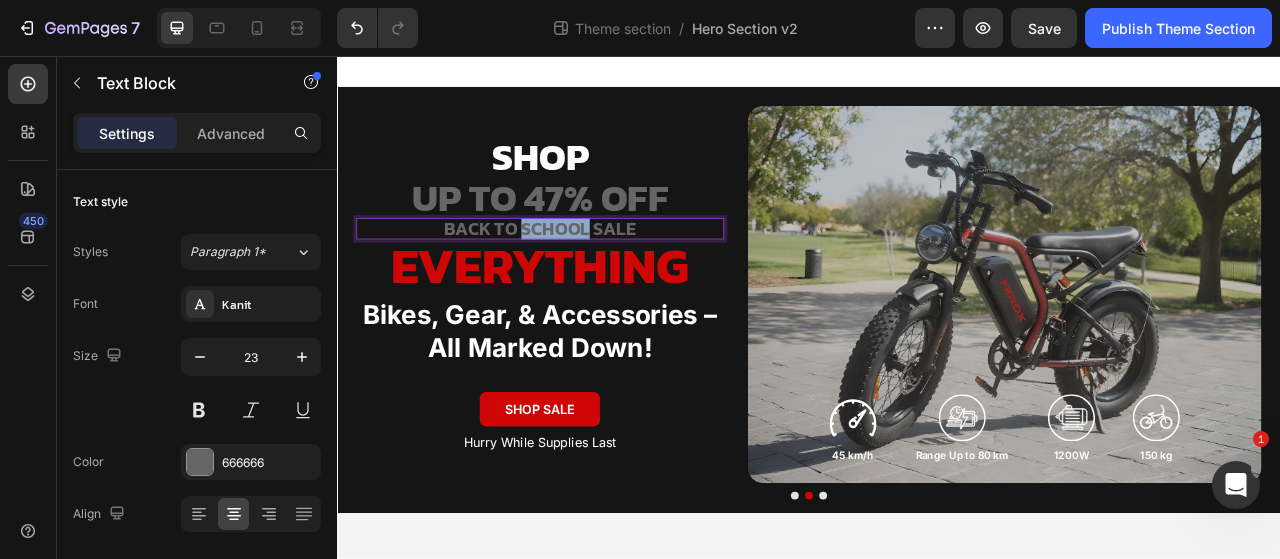 click on "Back To School Sale" at bounding box center [595, 276] 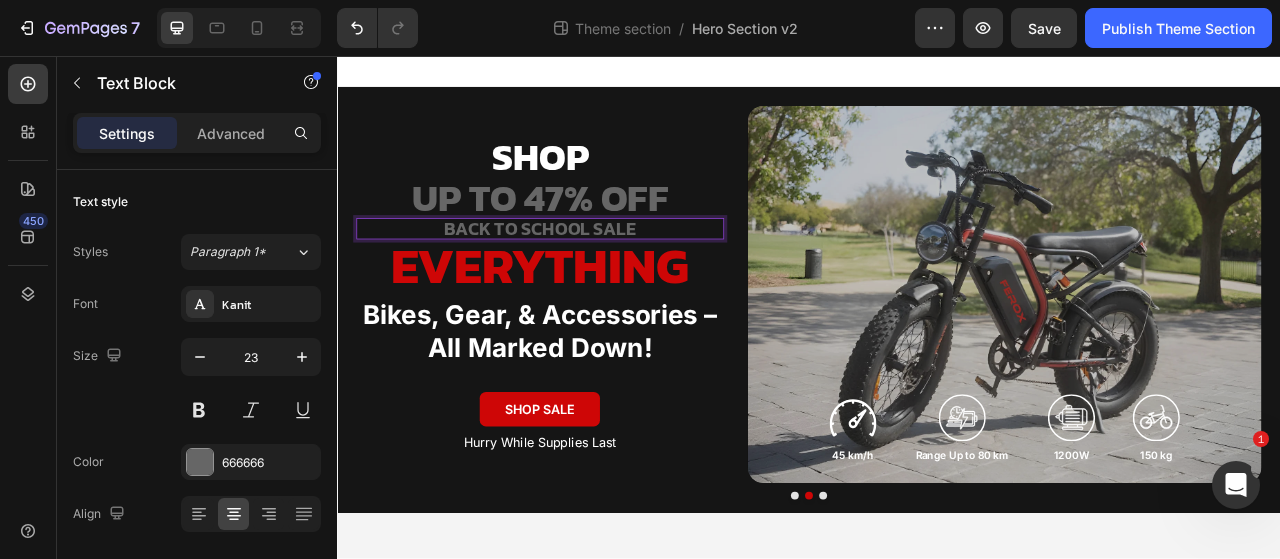 click on "Back To School Sale" at bounding box center [595, 276] 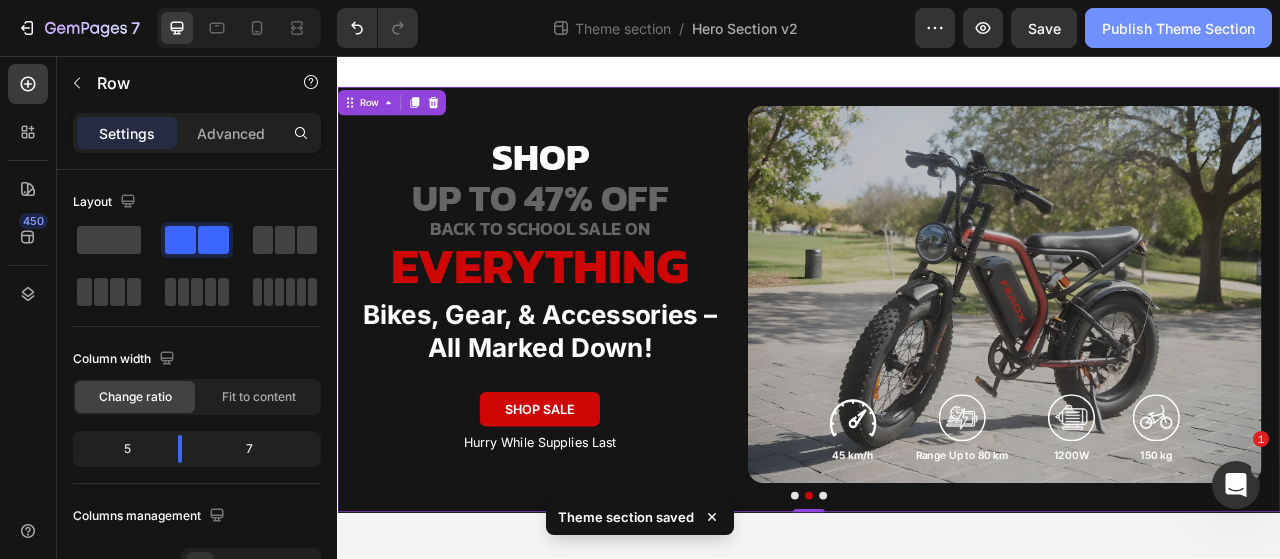 click on "Publish Theme Section" 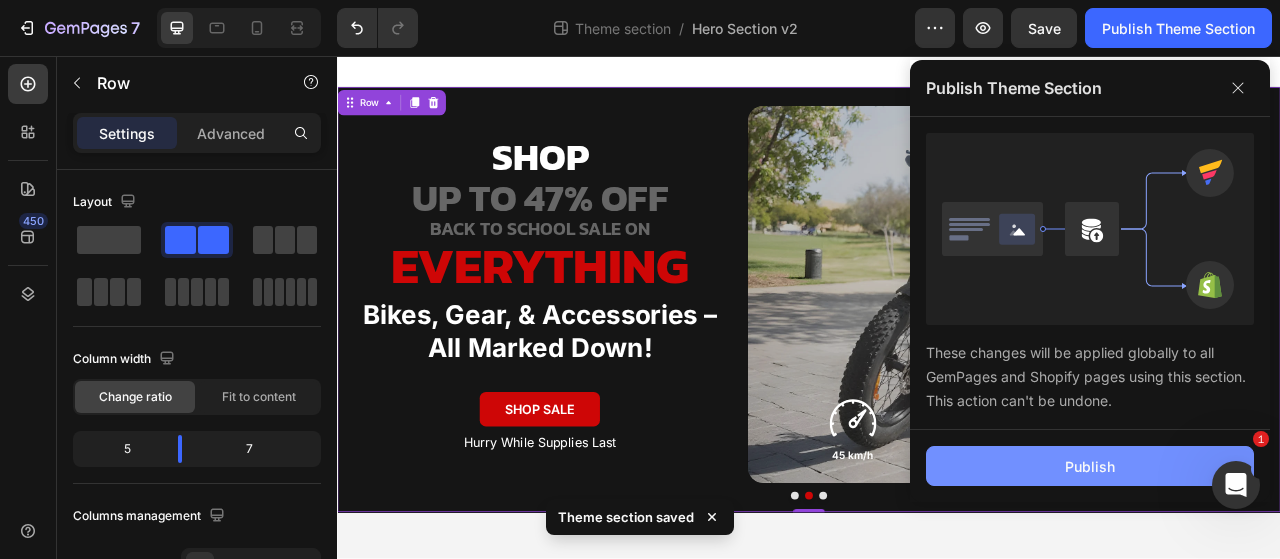 click on "Publish" 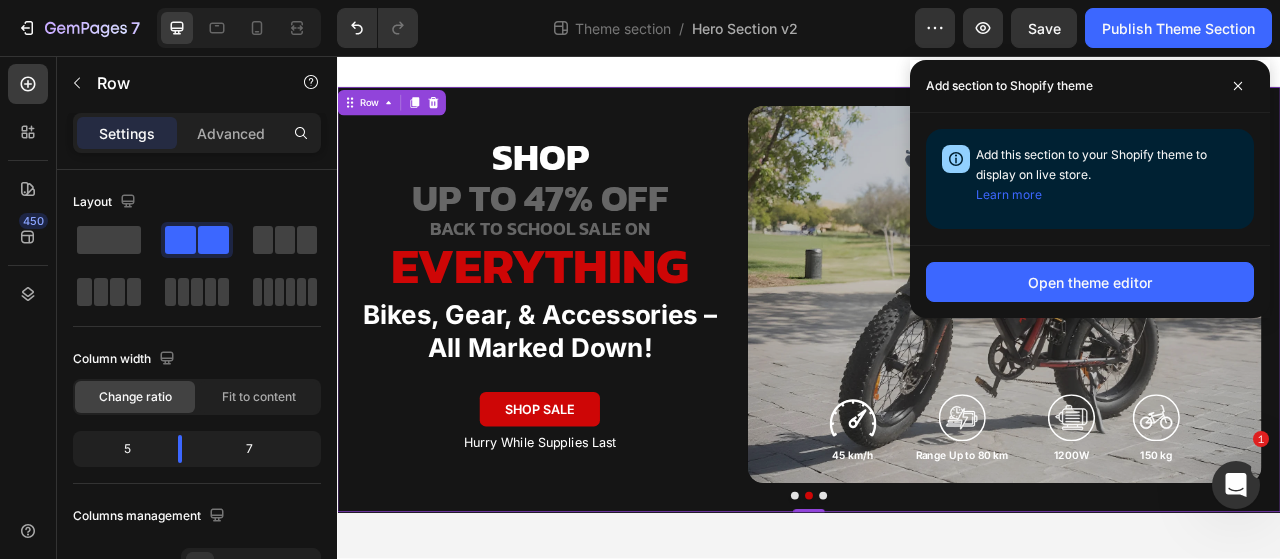 click 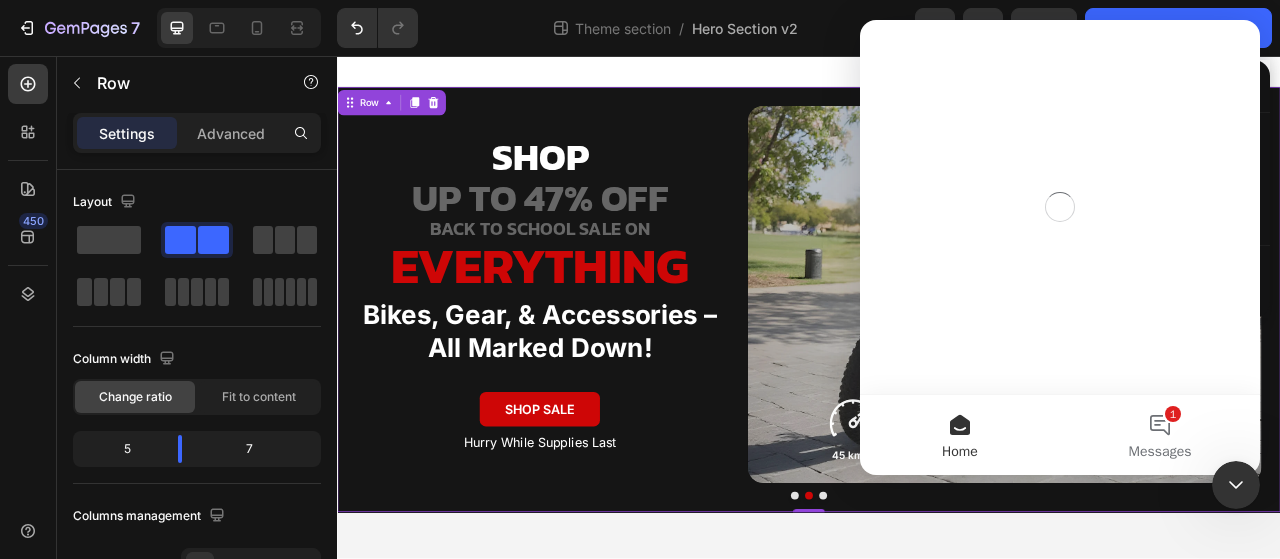 scroll, scrollTop: 0, scrollLeft: 0, axis: both 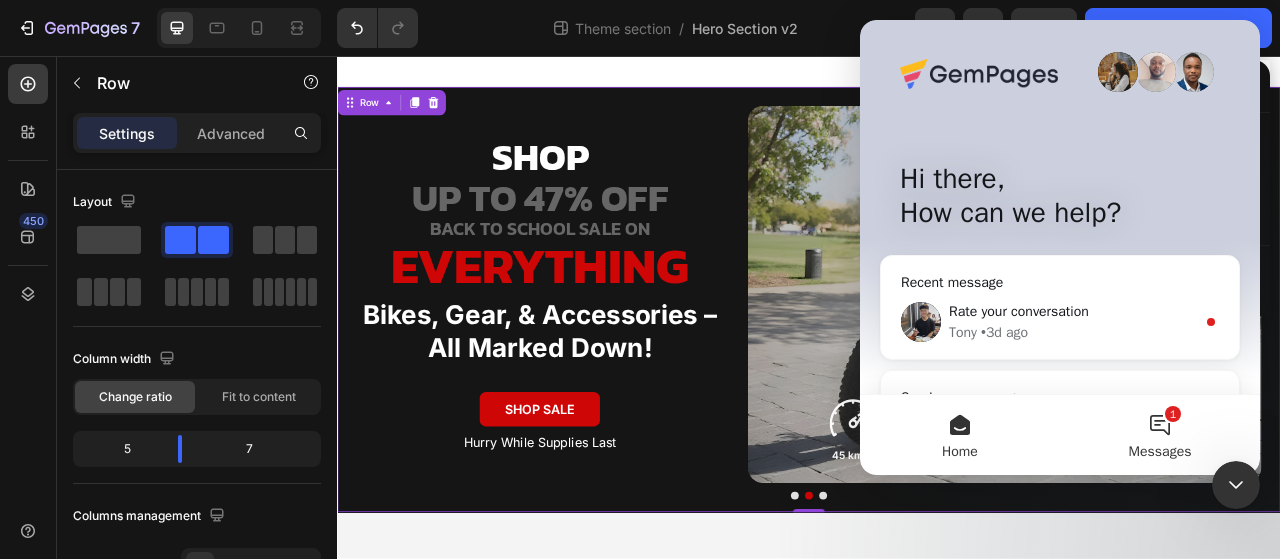 click on "1 Messages" at bounding box center (1160, 435) 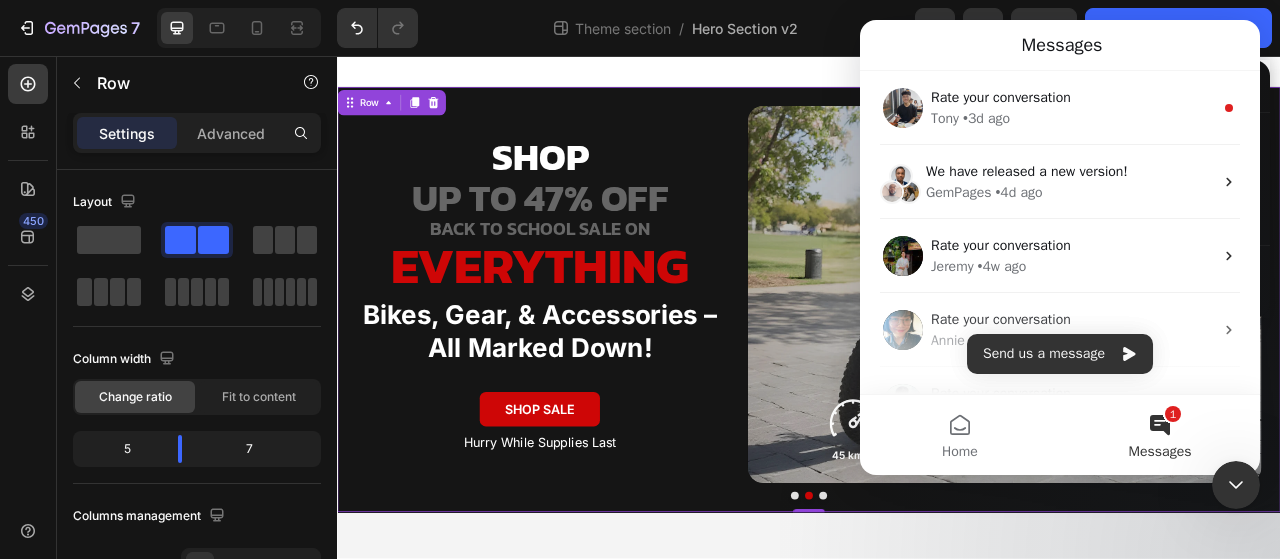 click on "Messages" at bounding box center (1160, 452) 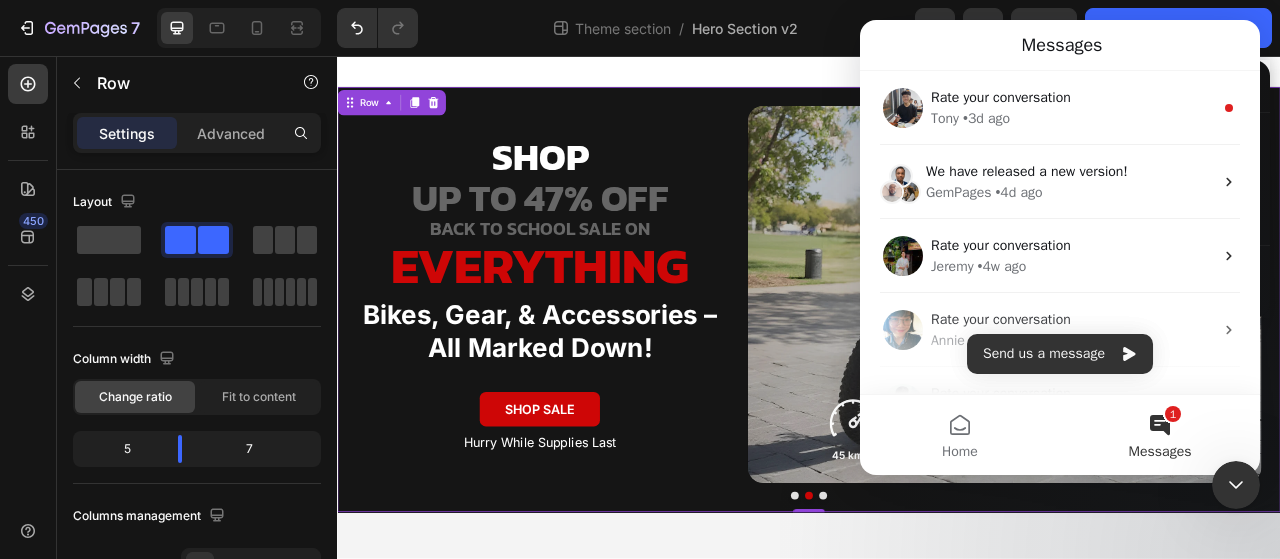 click 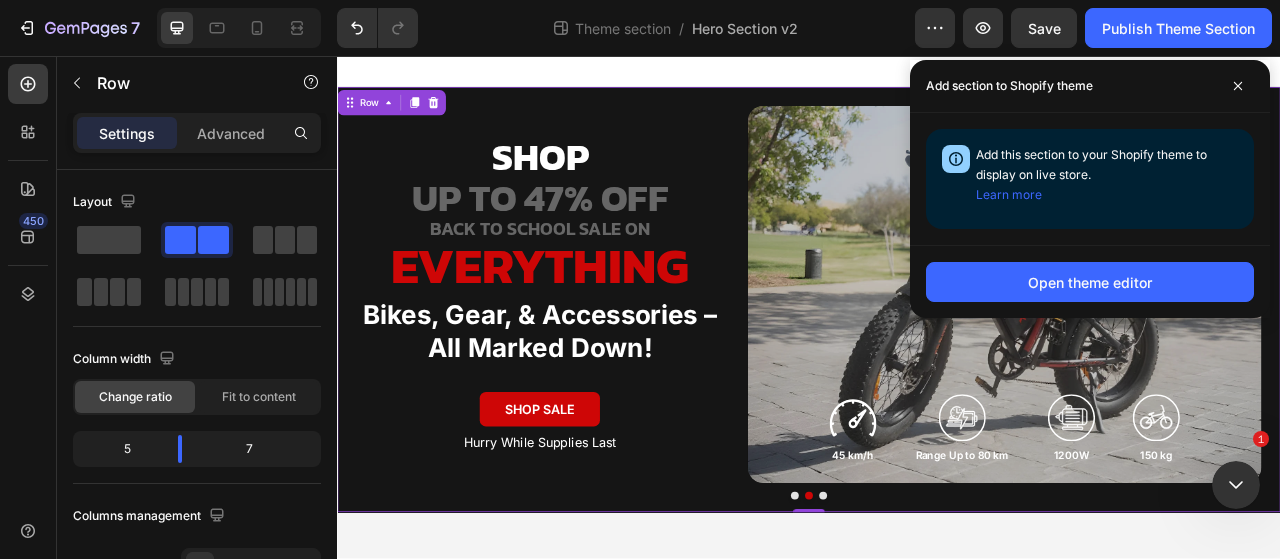 scroll, scrollTop: 0, scrollLeft: 0, axis: both 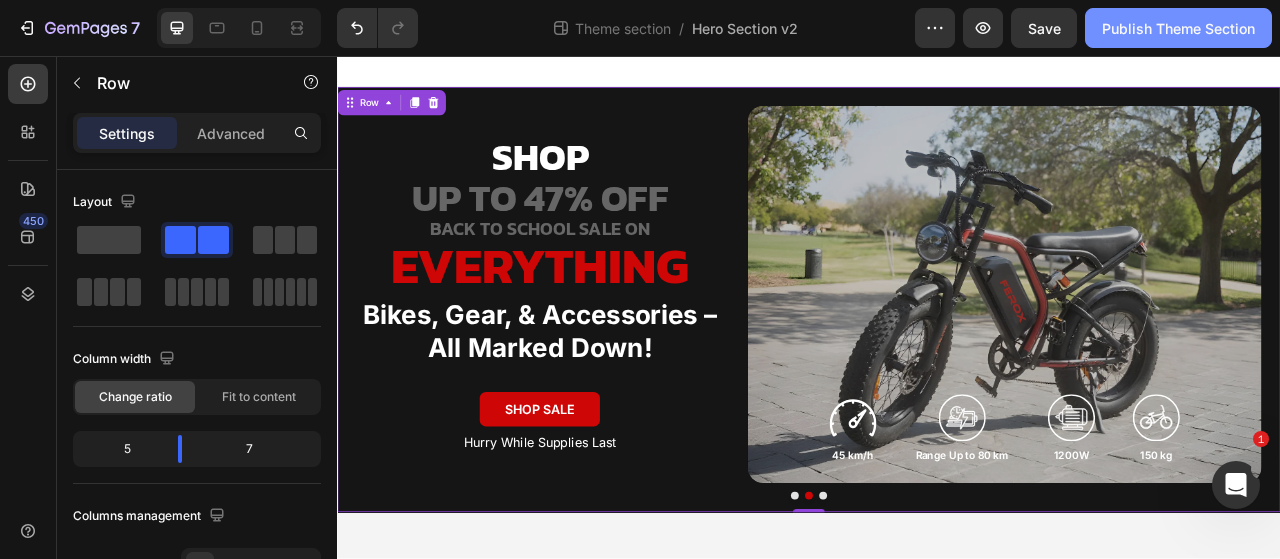 click on "Publish Theme Section" at bounding box center [1178, 28] 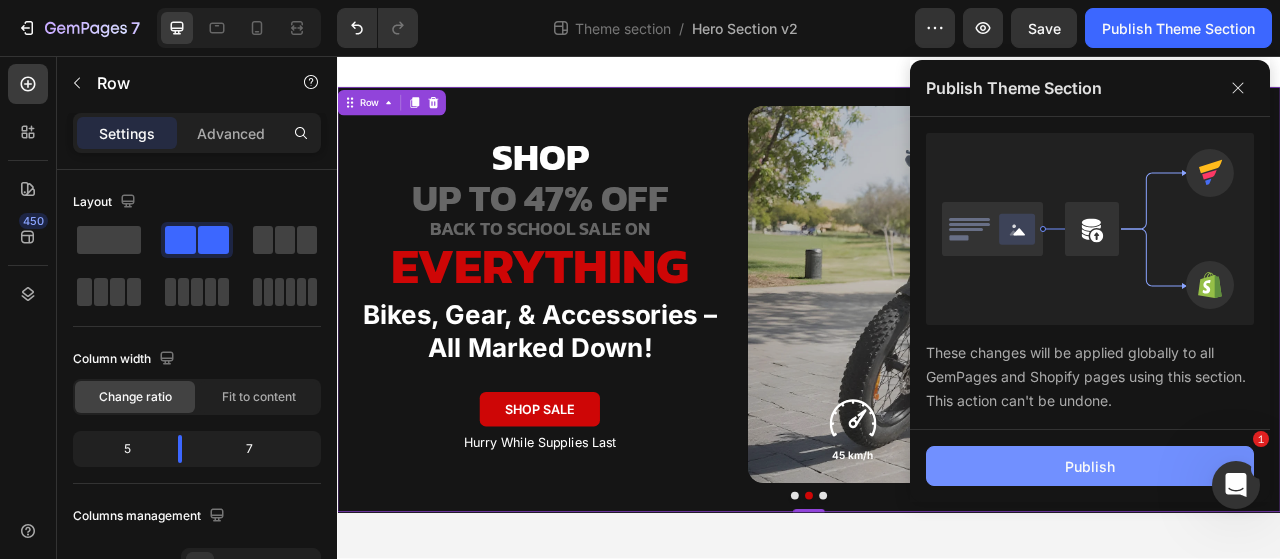 click on "Publish" 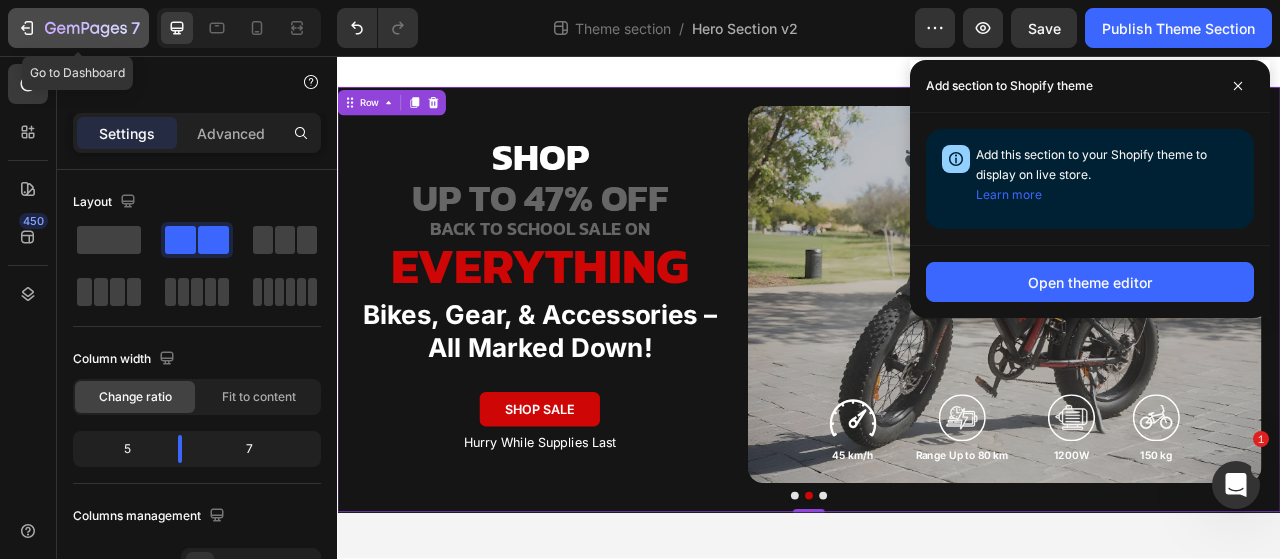 click 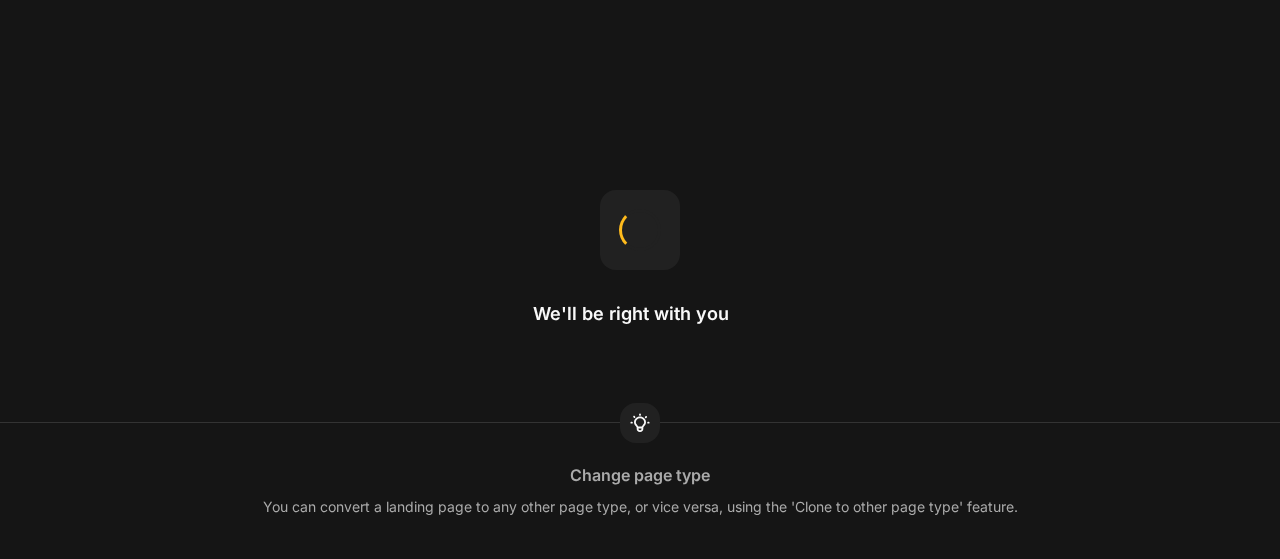 scroll, scrollTop: 0, scrollLeft: 0, axis: both 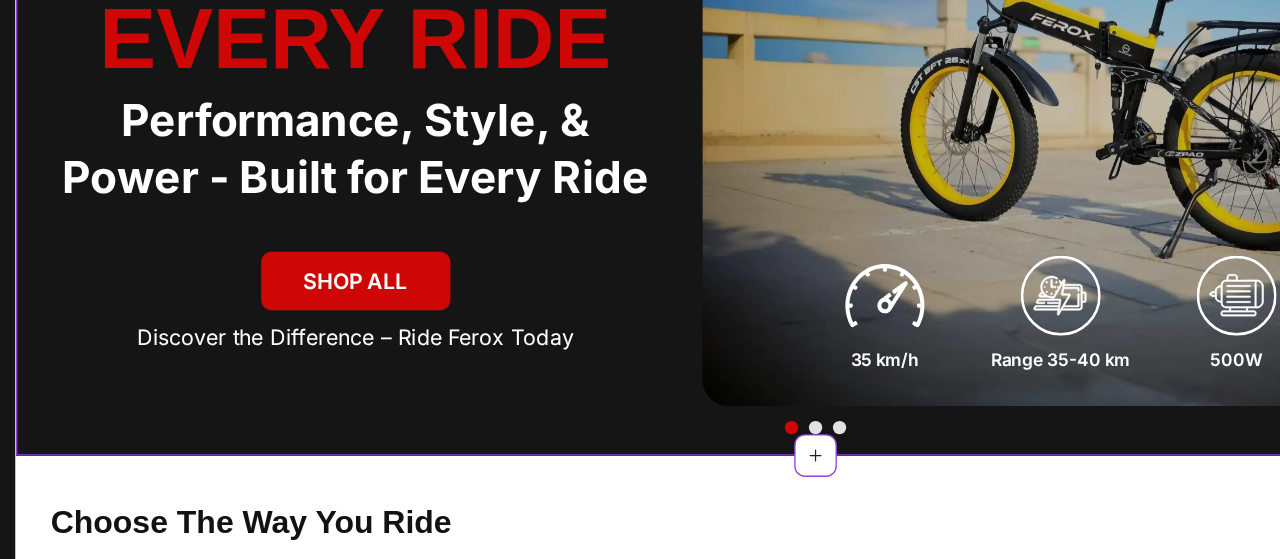 click at bounding box center [615, 273] 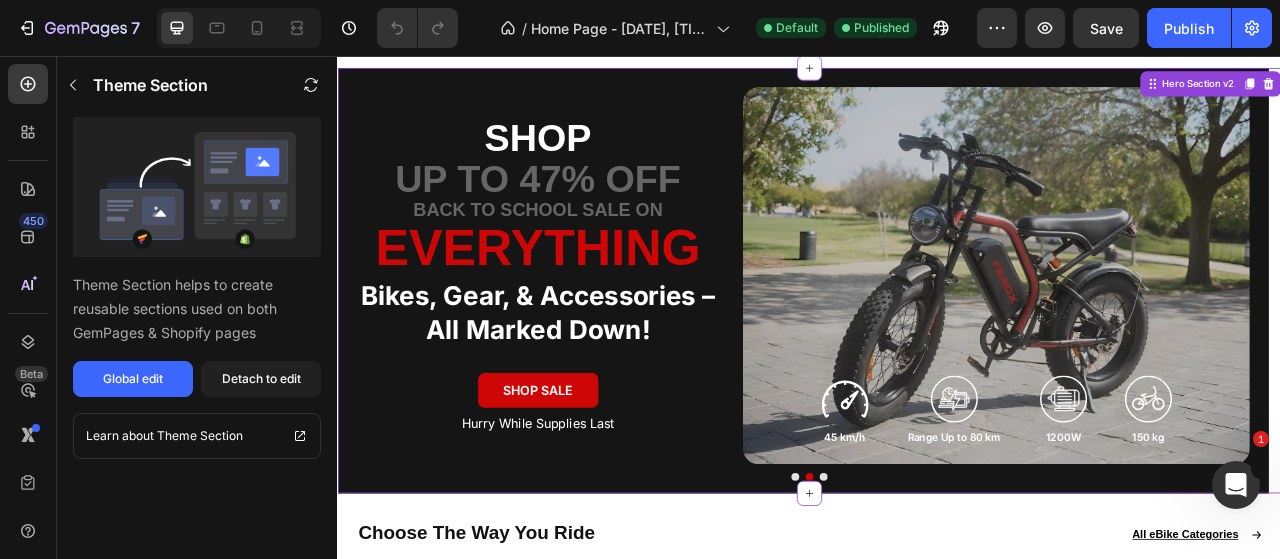 scroll, scrollTop: 0, scrollLeft: 0, axis: both 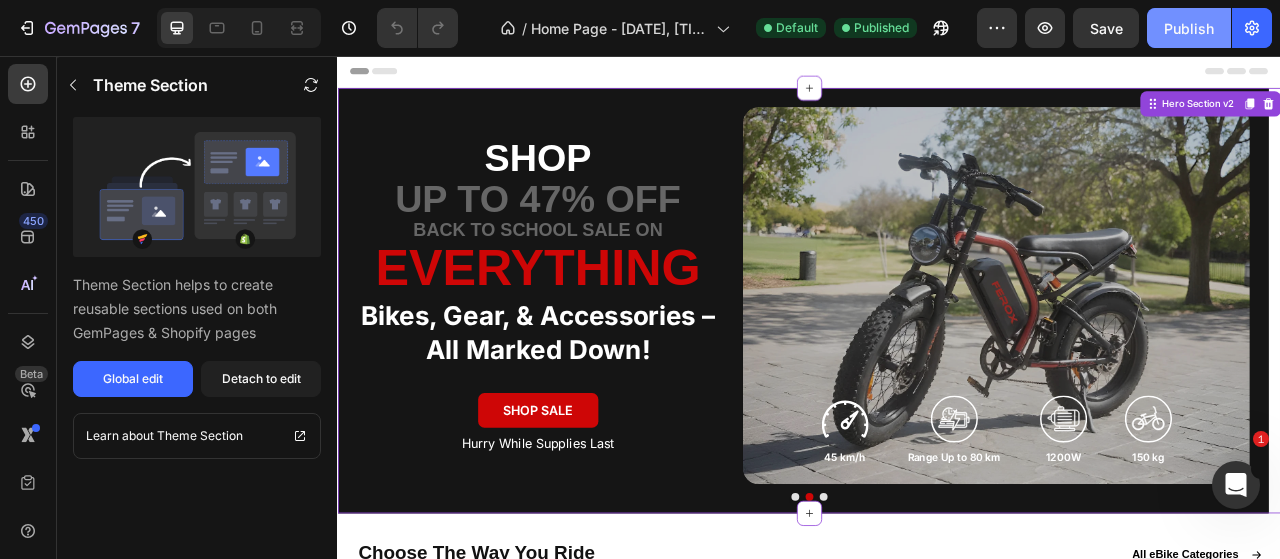 click on "Publish" at bounding box center [1189, 28] 